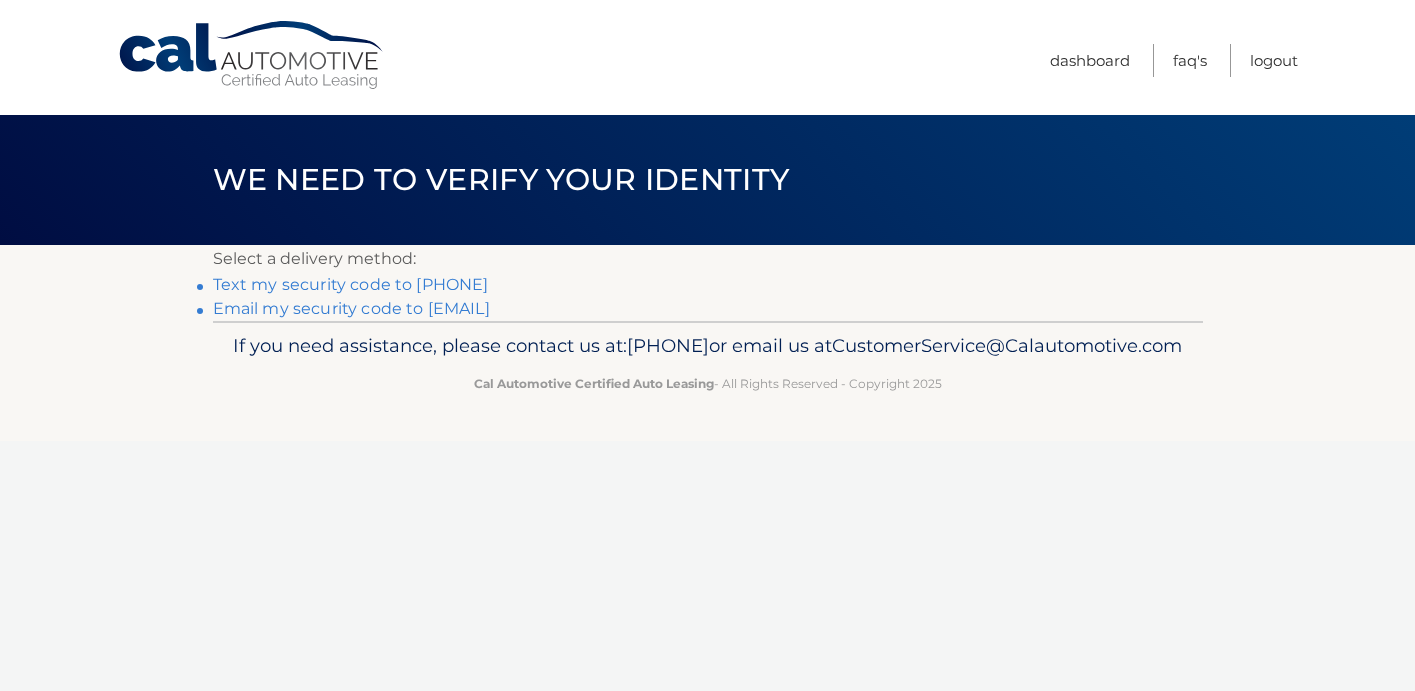 scroll, scrollTop: 0, scrollLeft: 0, axis: both 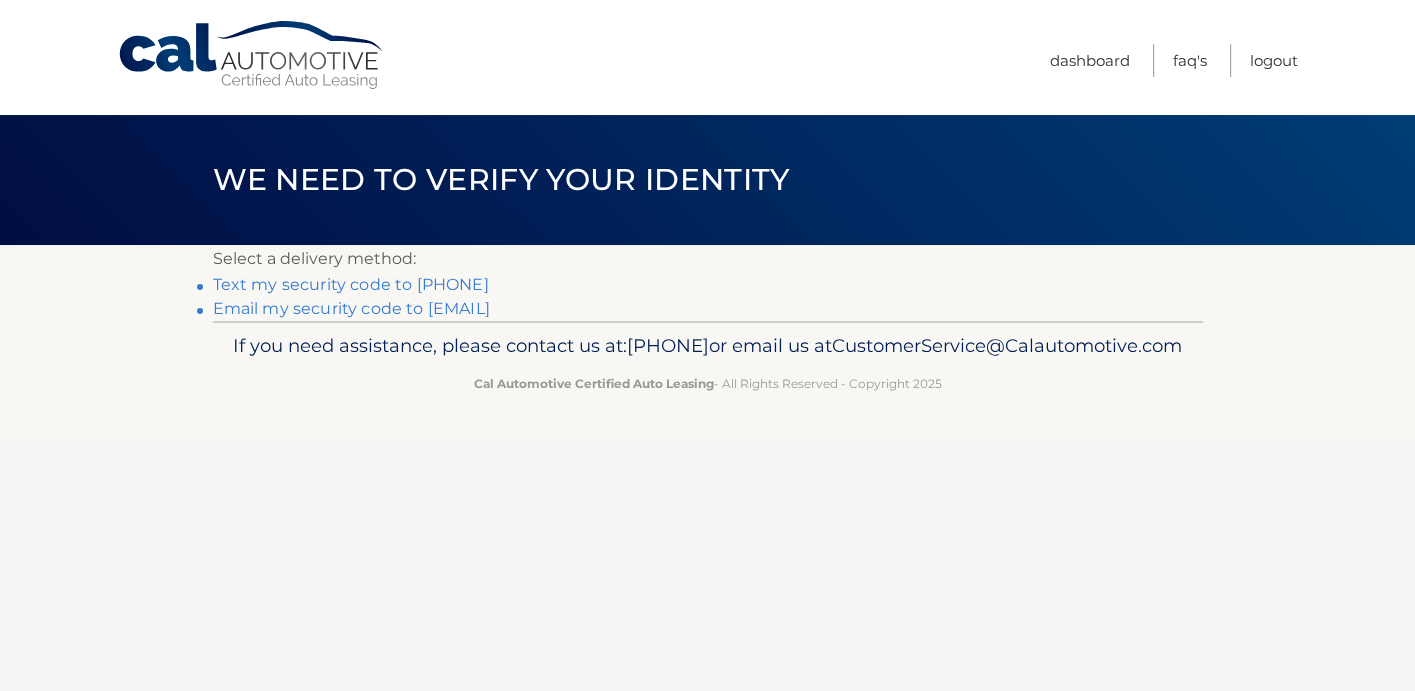 click on "Text my security code to xxx-xxx-3079" at bounding box center (351, 284) 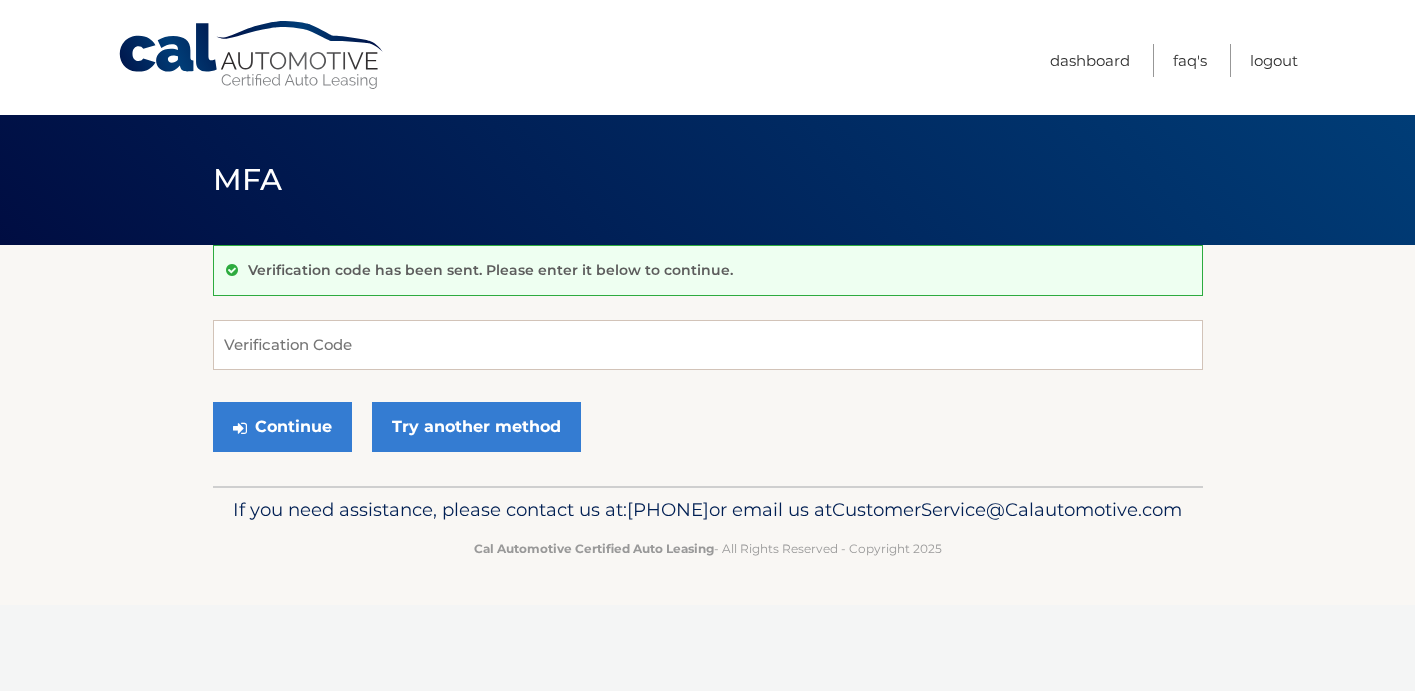 scroll, scrollTop: 0, scrollLeft: 0, axis: both 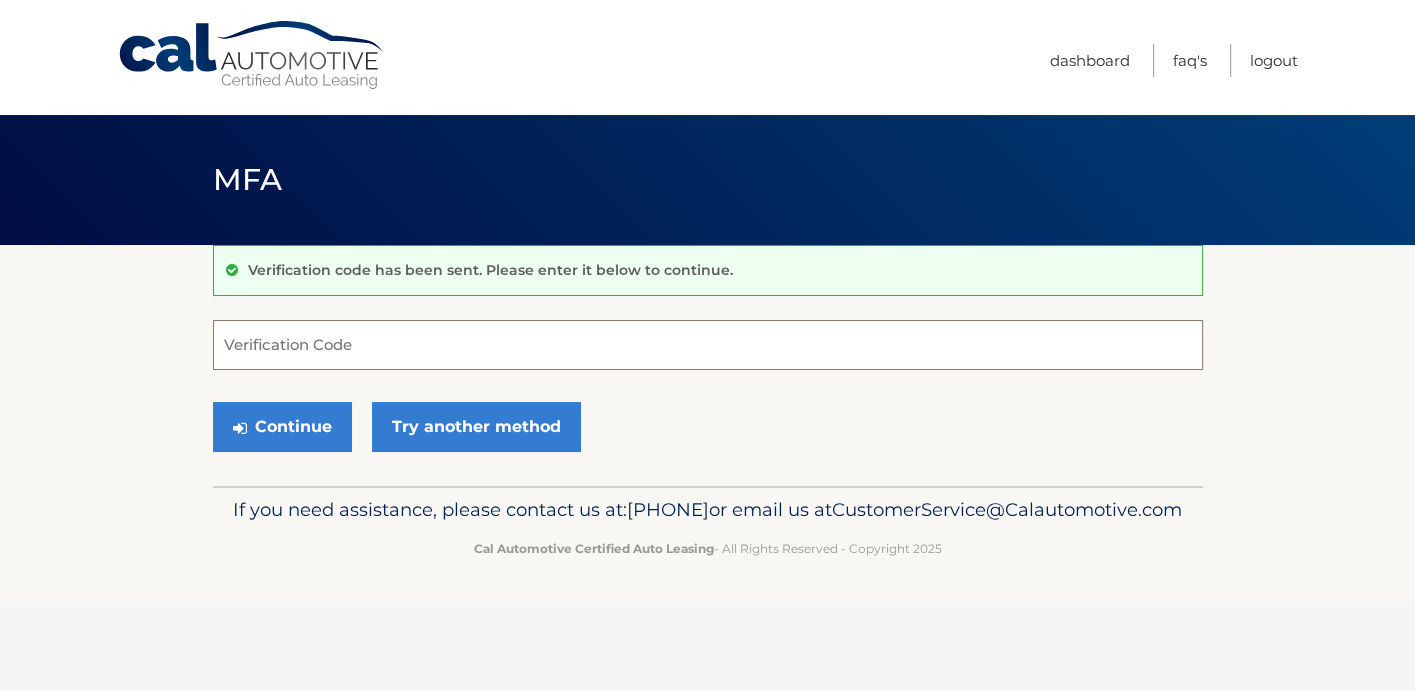 click on "Verification Code" at bounding box center [708, 345] 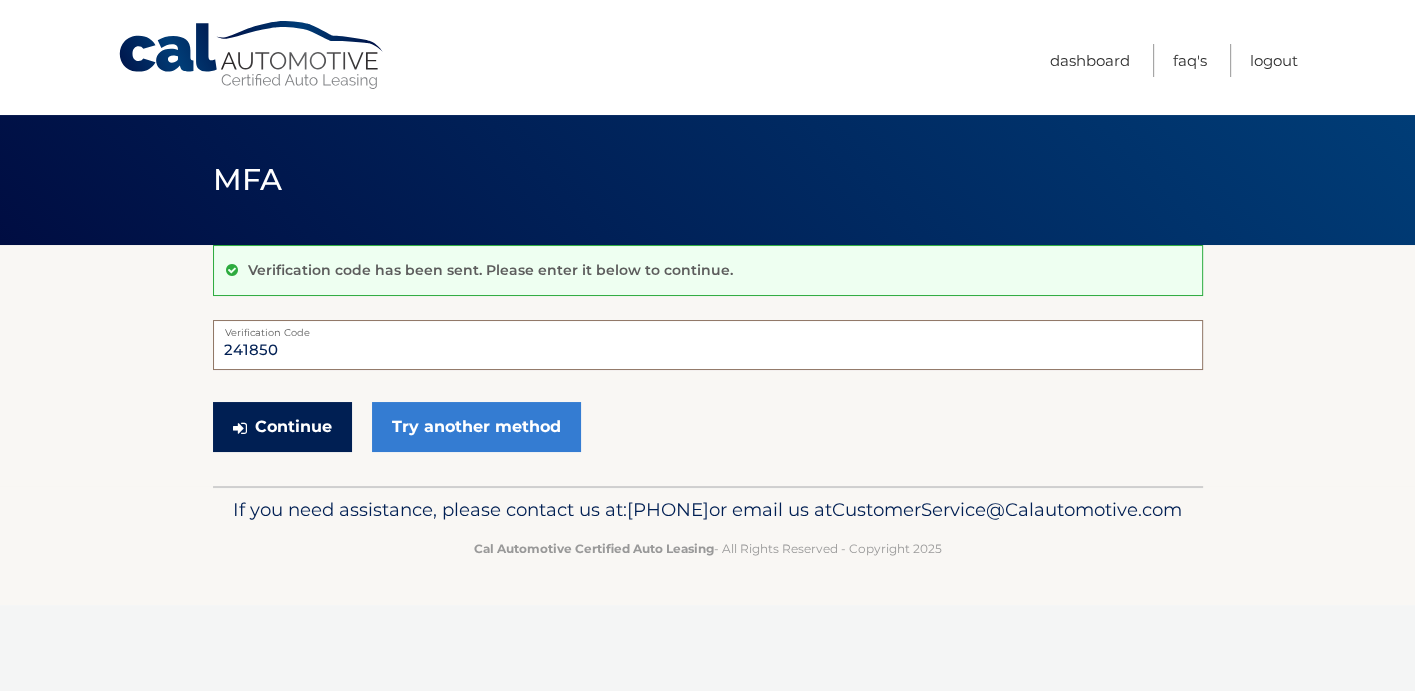 type on "241850" 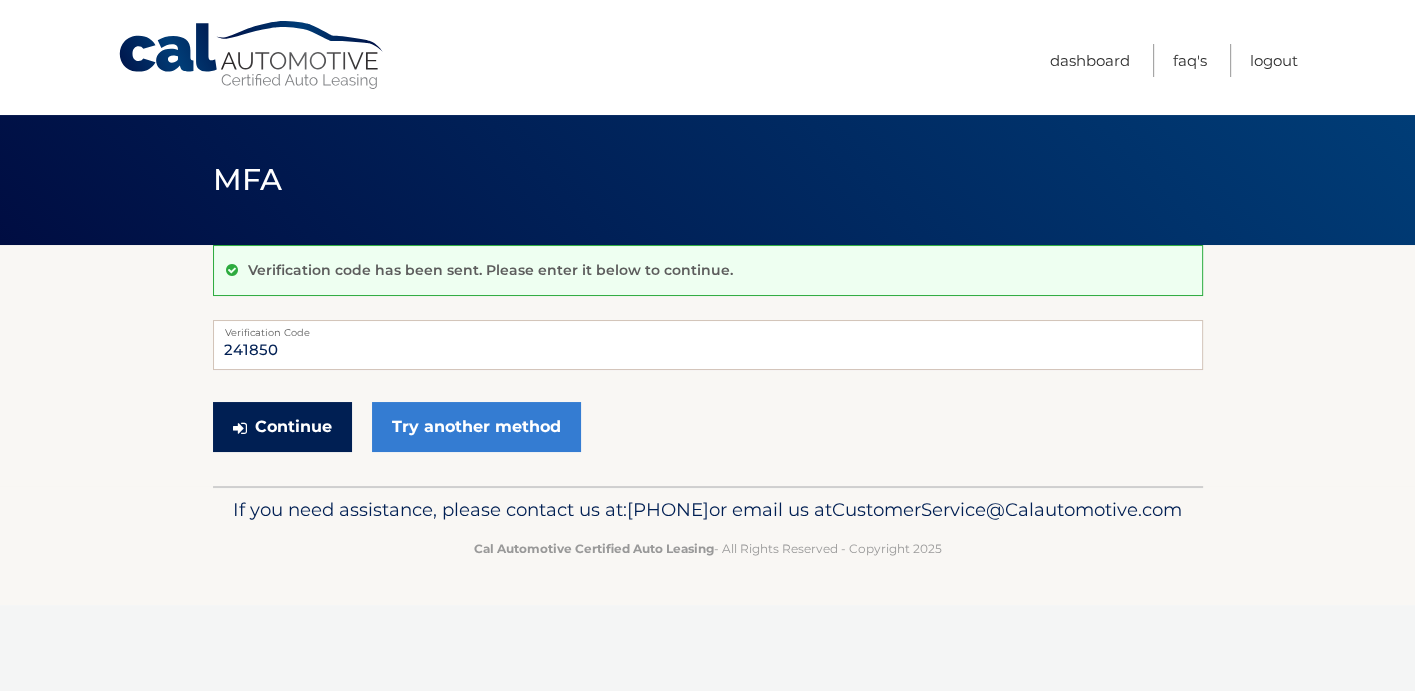 click on "Continue" at bounding box center [282, 427] 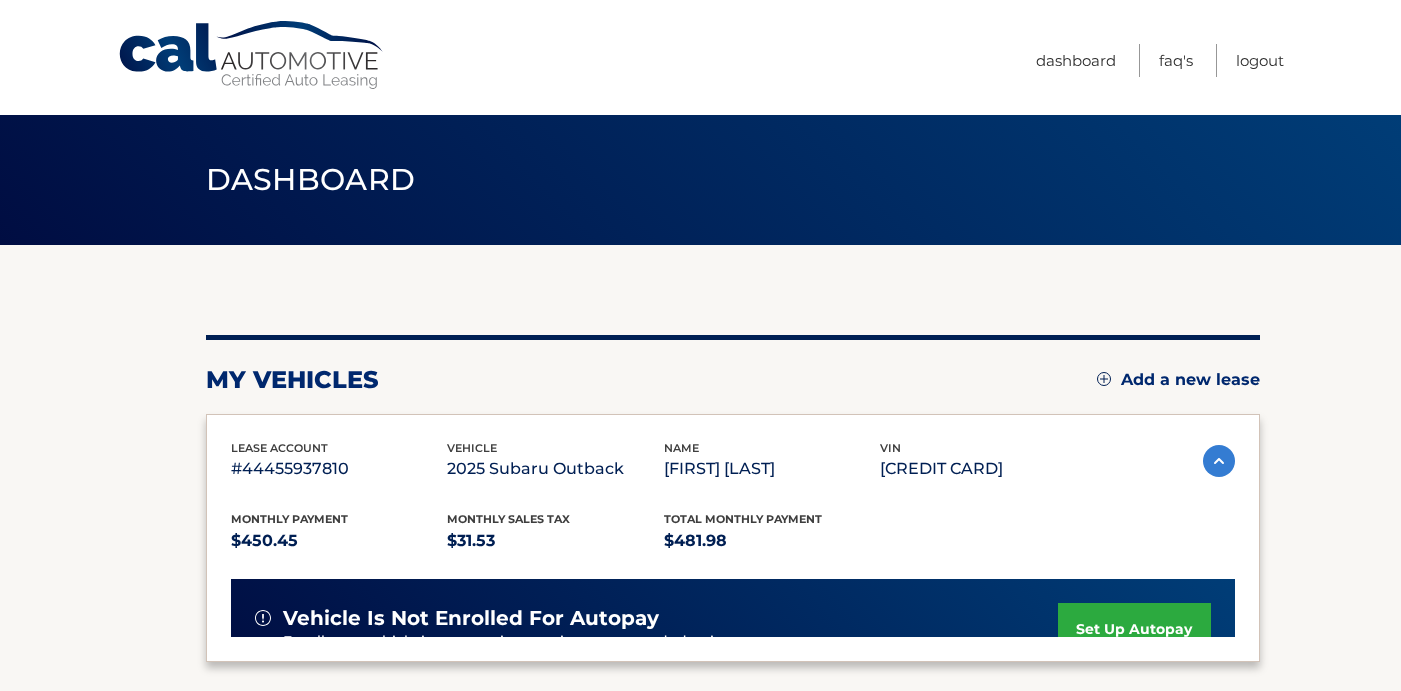 scroll, scrollTop: 0, scrollLeft: 0, axis: both 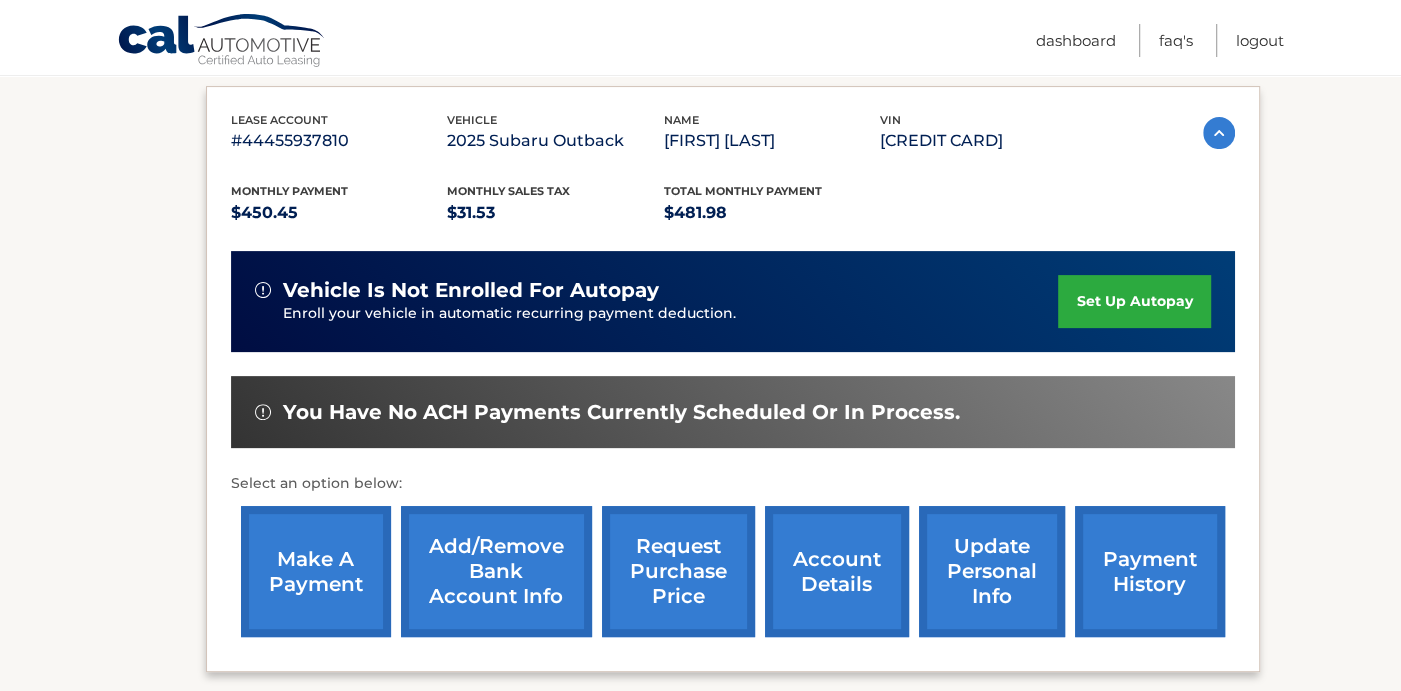 click on "Add/Remove bank account info" at bounding box center [496, 571] 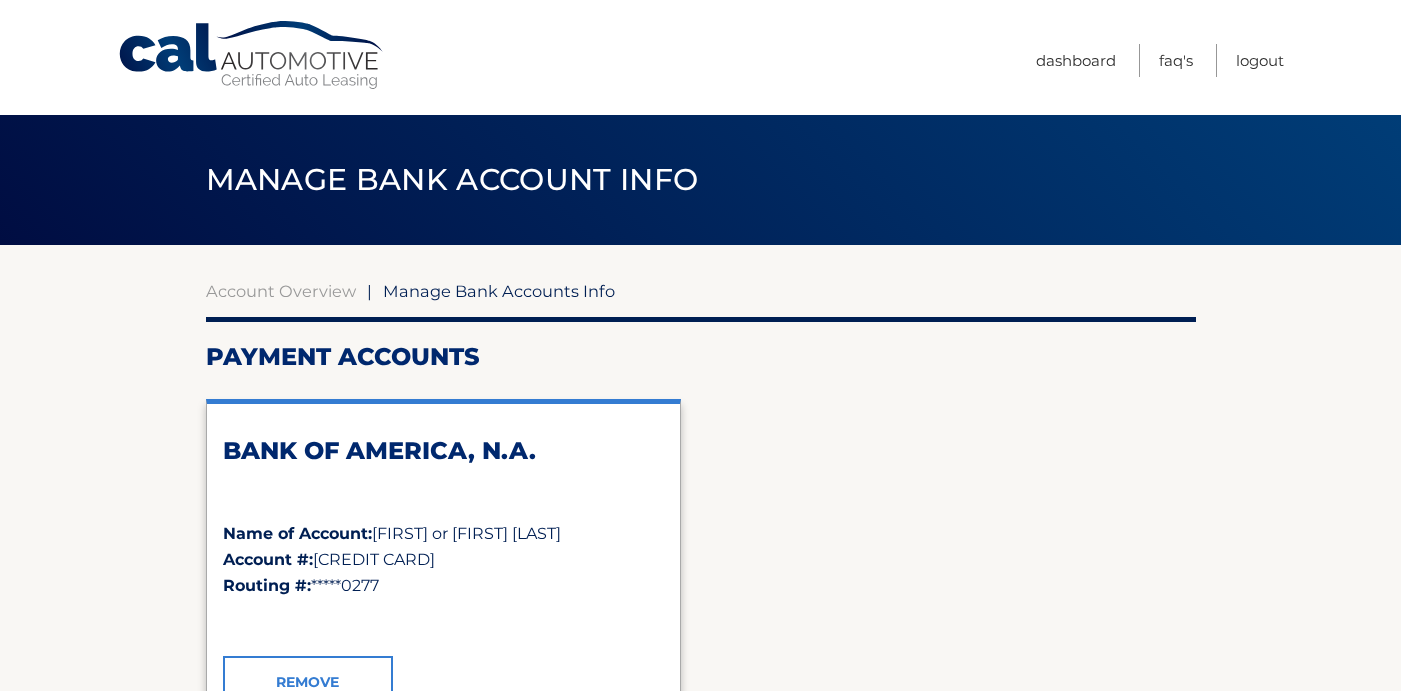 scroll, scrollTop: 0, scrollLeft: 0, axis: both 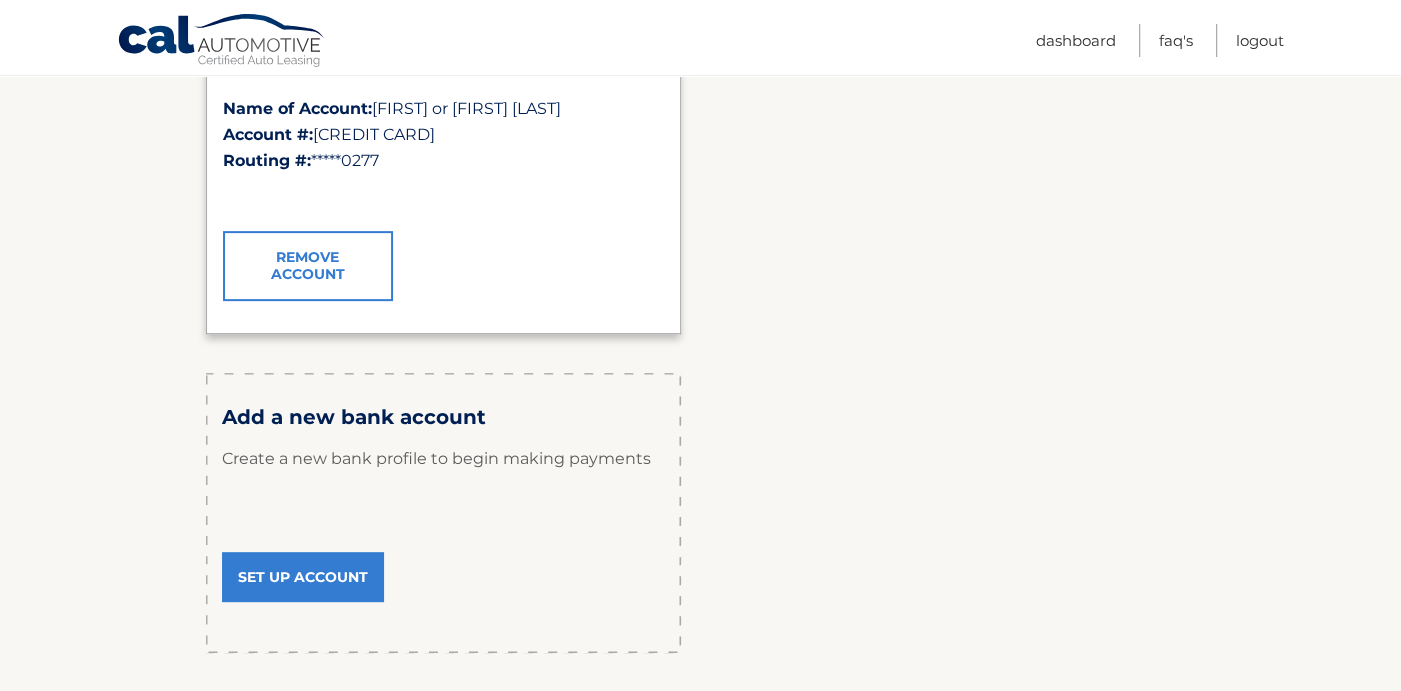click on "Set Up Account" at bounding box center [303, 577] 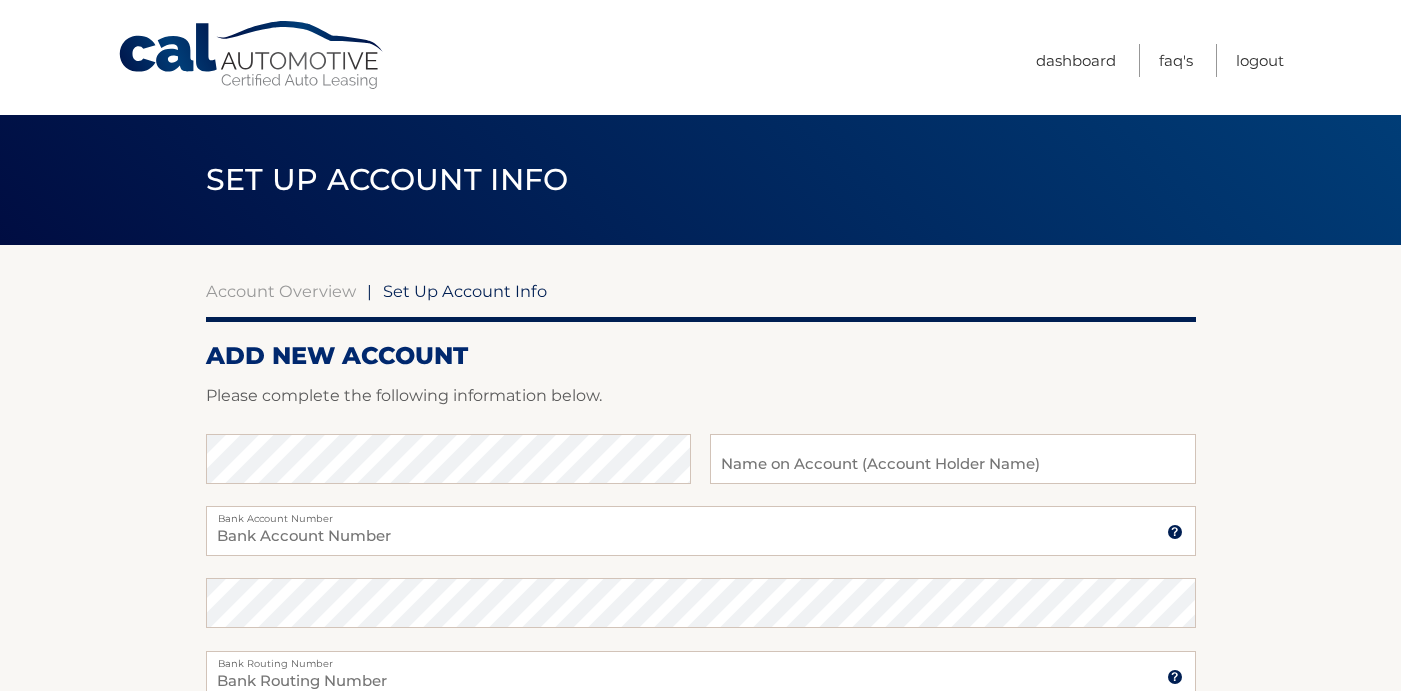 scroll, scrollTop: 0, scrollLeft: 0, axis: both 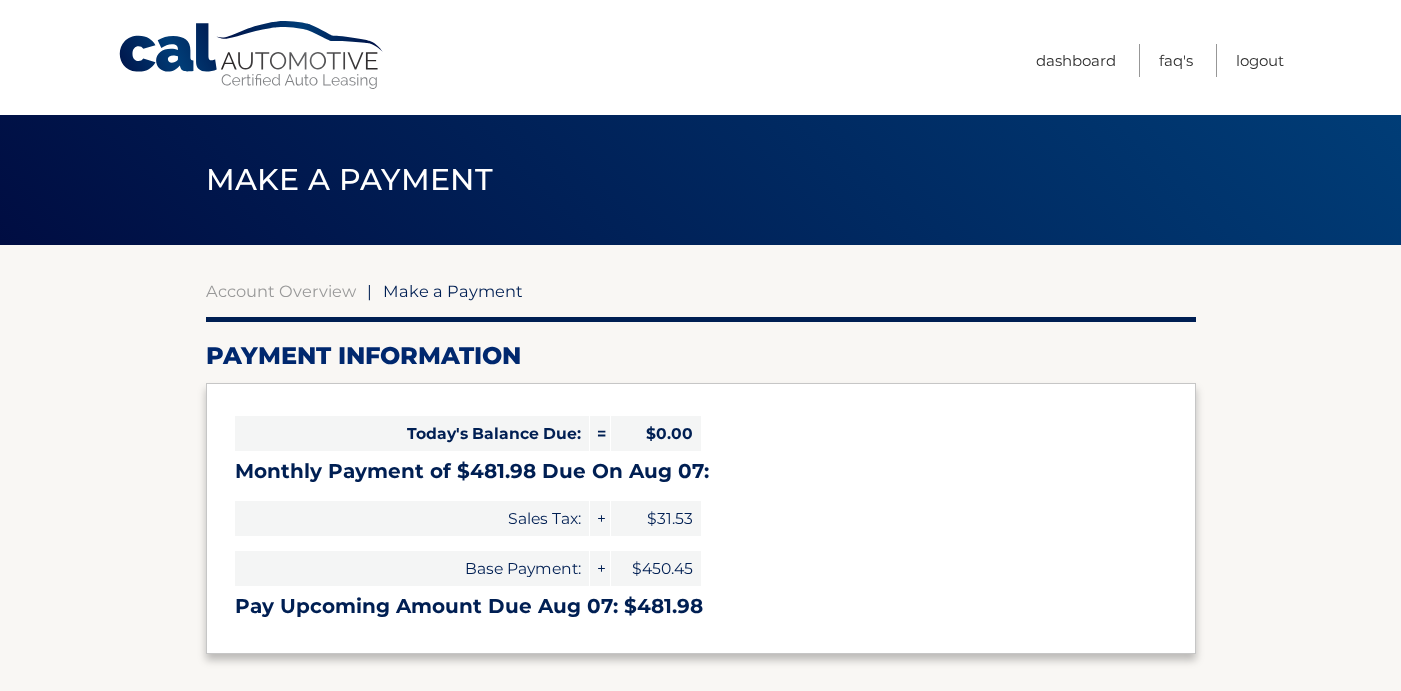 select on "Njg3Mjg5YTYtNzZmYy00Y2Q3LWIzMDMtM2Y1OTU2ZTRkYTg0" 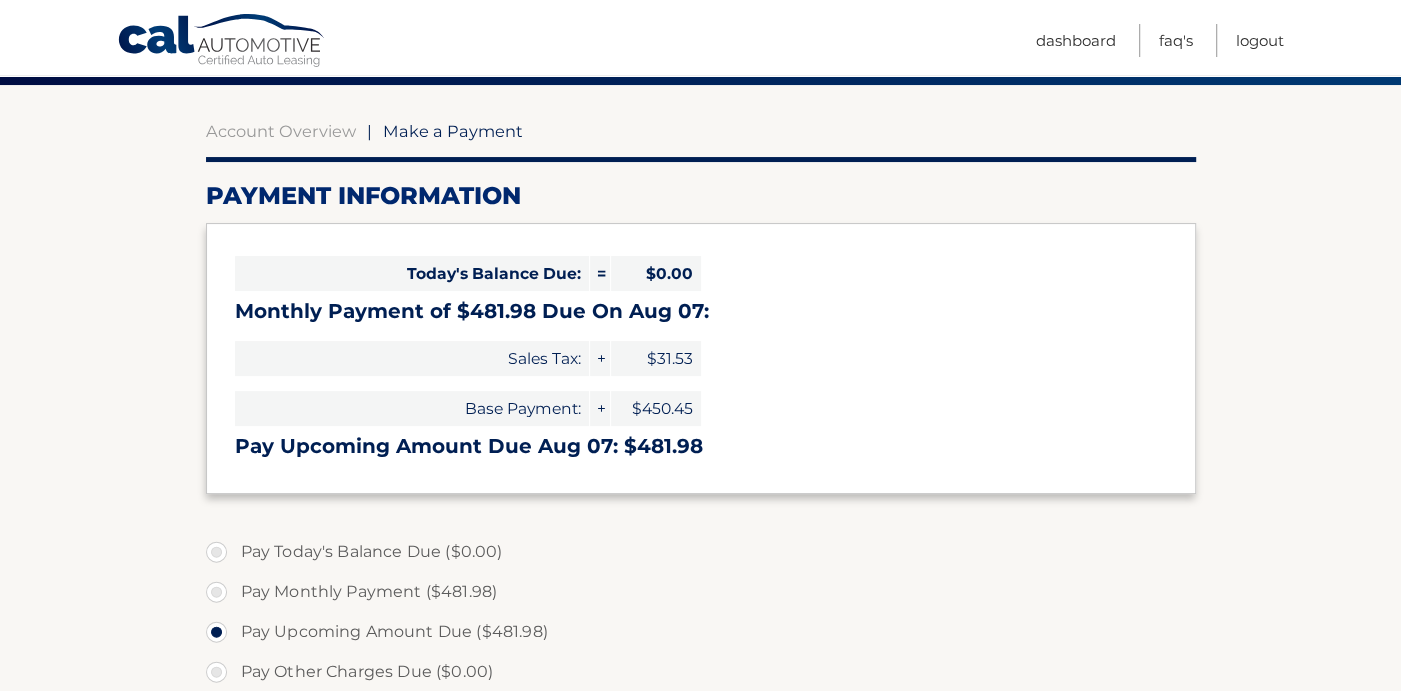 scroll, scrollTop: 190, scrollLeft: 0, axis: vertical 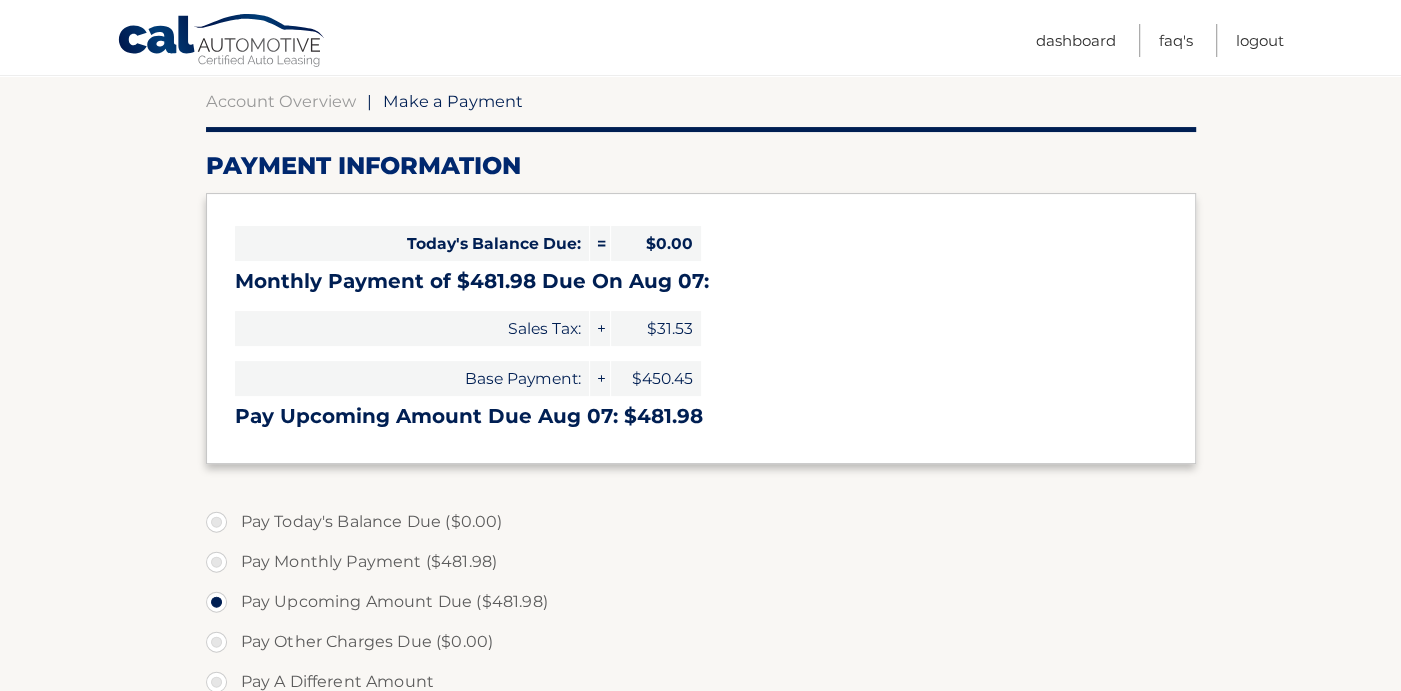drag, startPoint x: 1388, startPoint y: 390, endPoint x: 1367, endPoint y: 434, distance: 48.754486 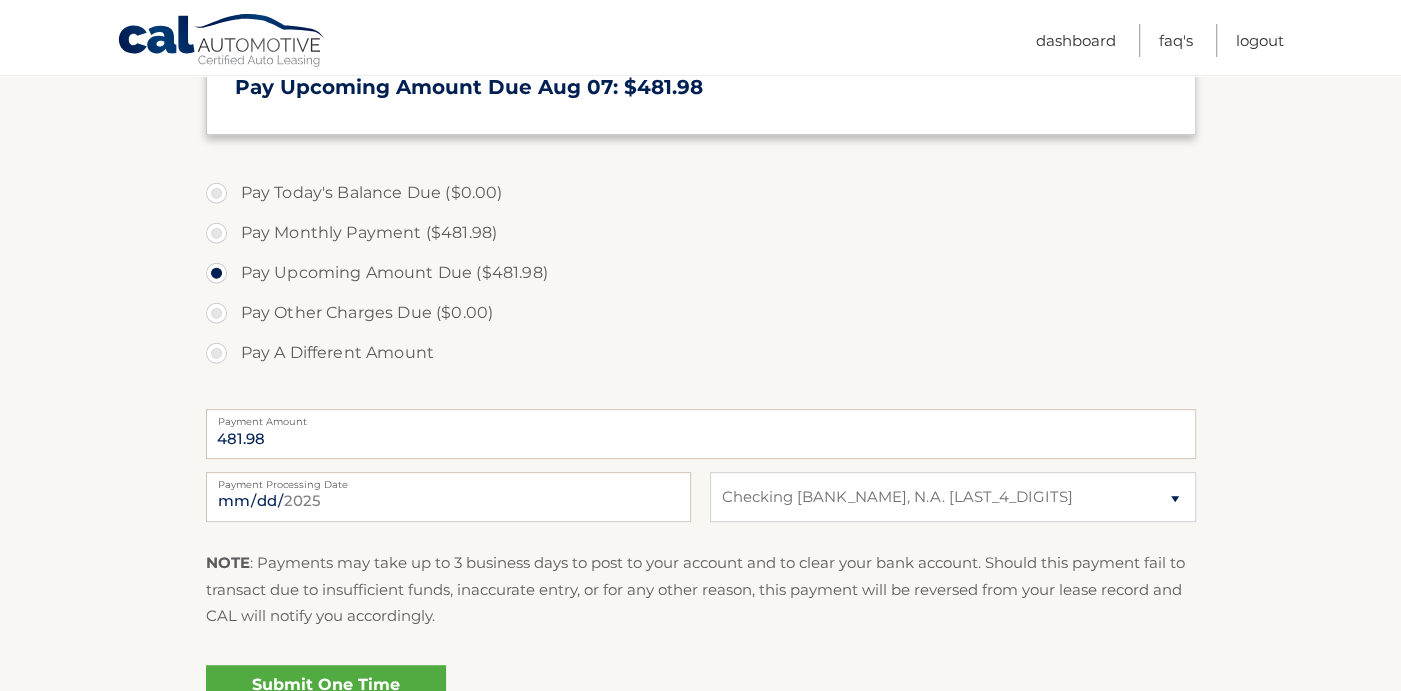scroll, scrollTop: 523, scrollLeft: 0, axis: vertical 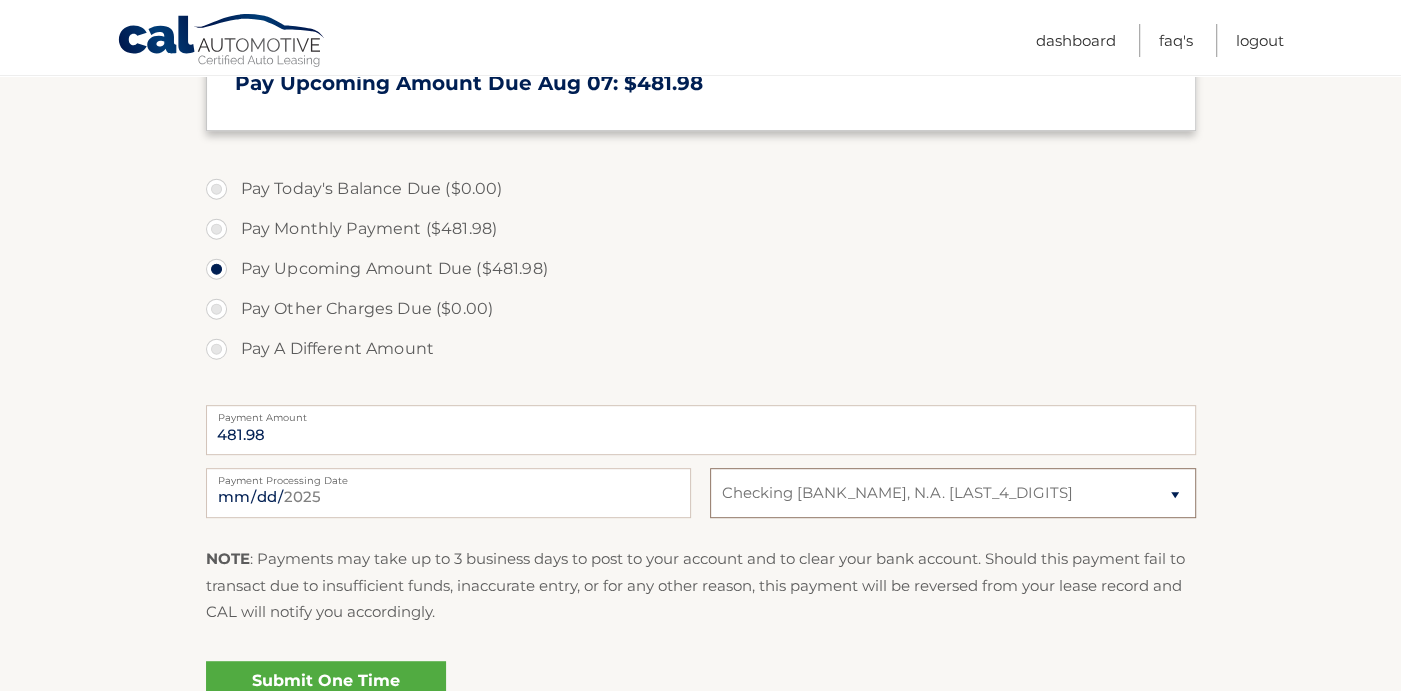 click on "Select Bank Account
Checking BANK OF AMERICA, N.A. *****6043" at bounding box center [952, 493] 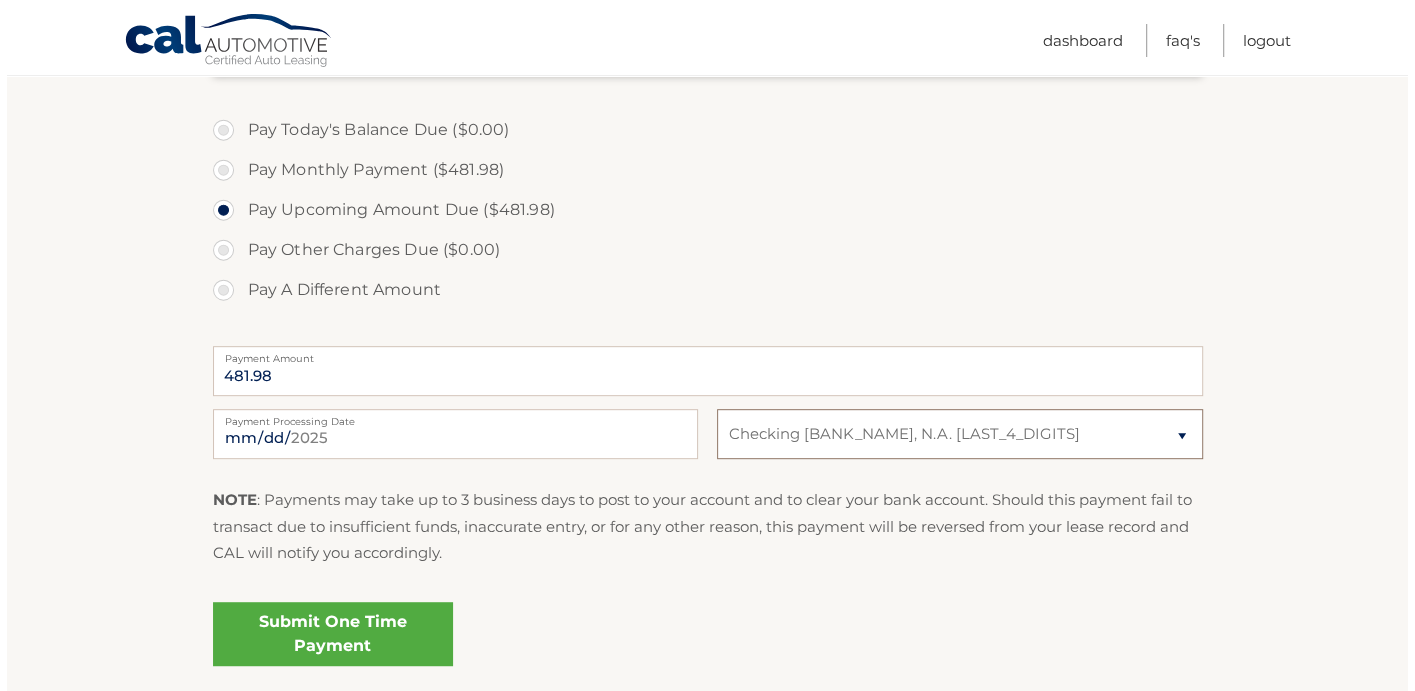 scroll, scrollTop: 597, scrollLeft: 0, axis: vertical 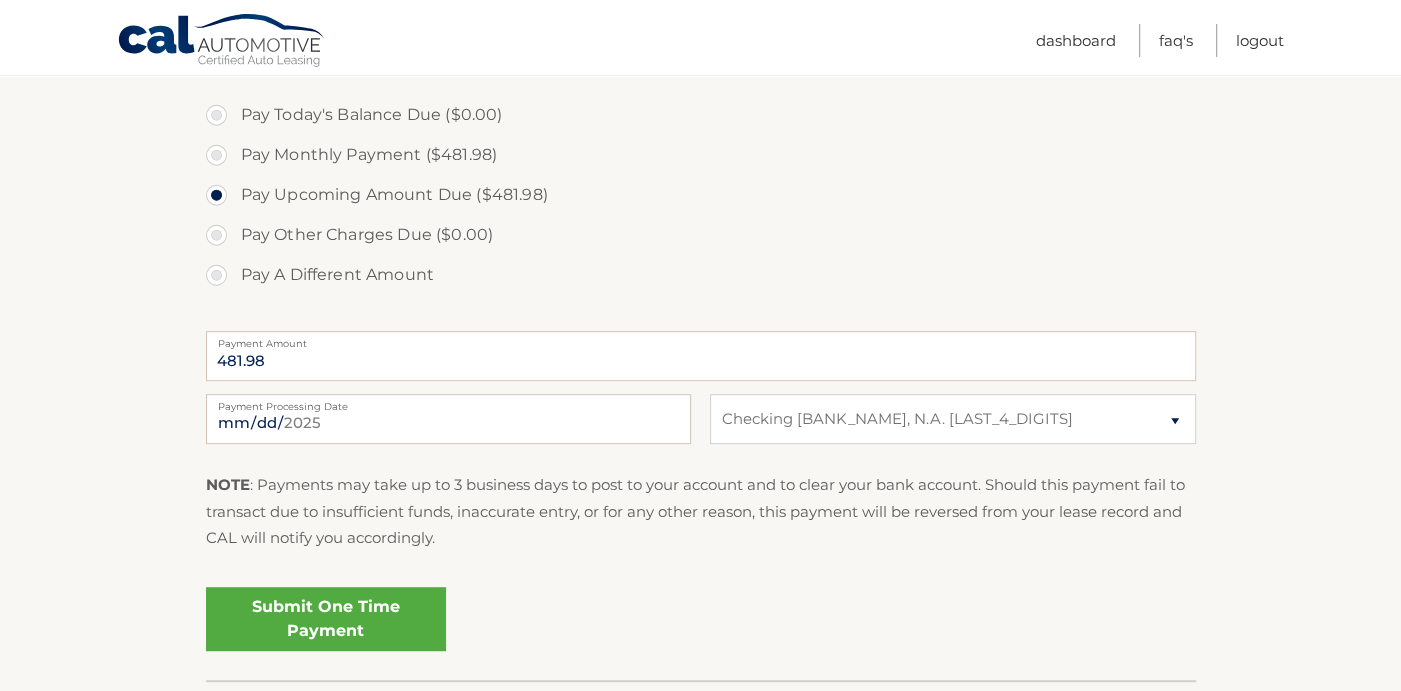 click on "Submit One Time Payment" at bounding box center [326, 619] 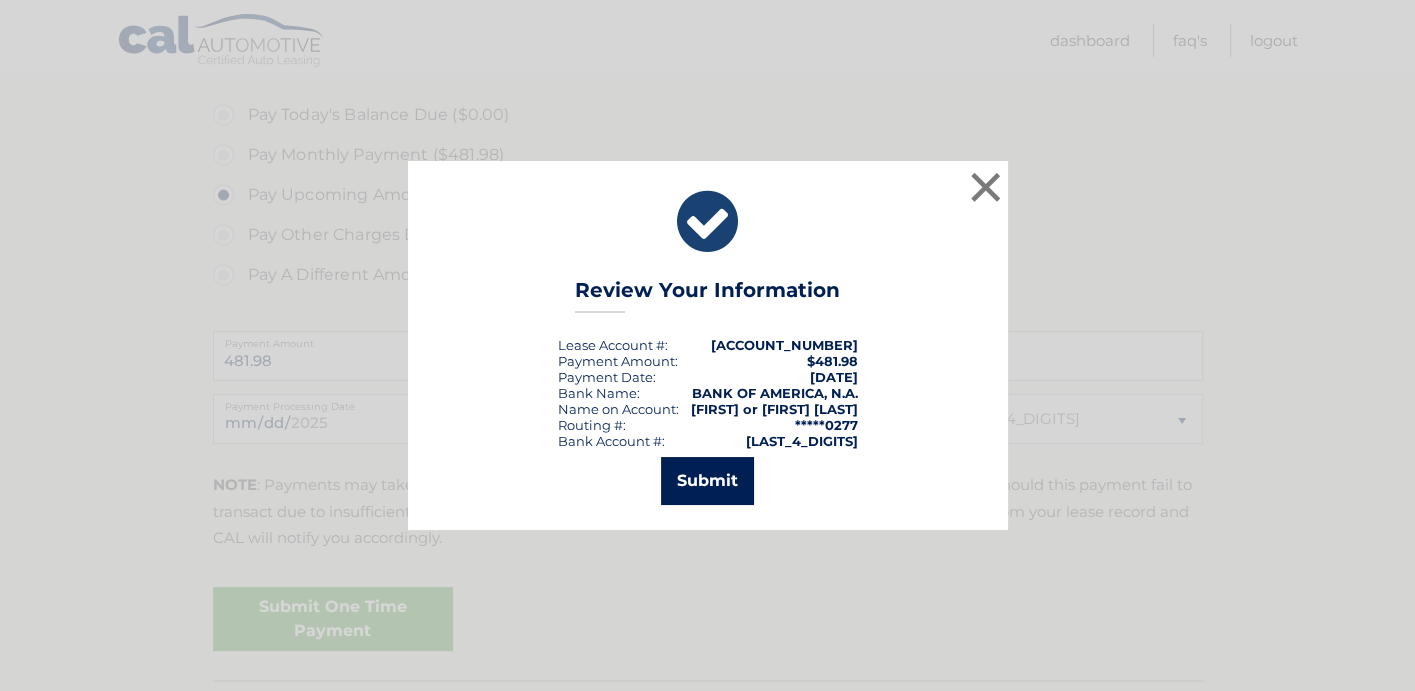 click on "Submit" at bounding box center (707, 481) 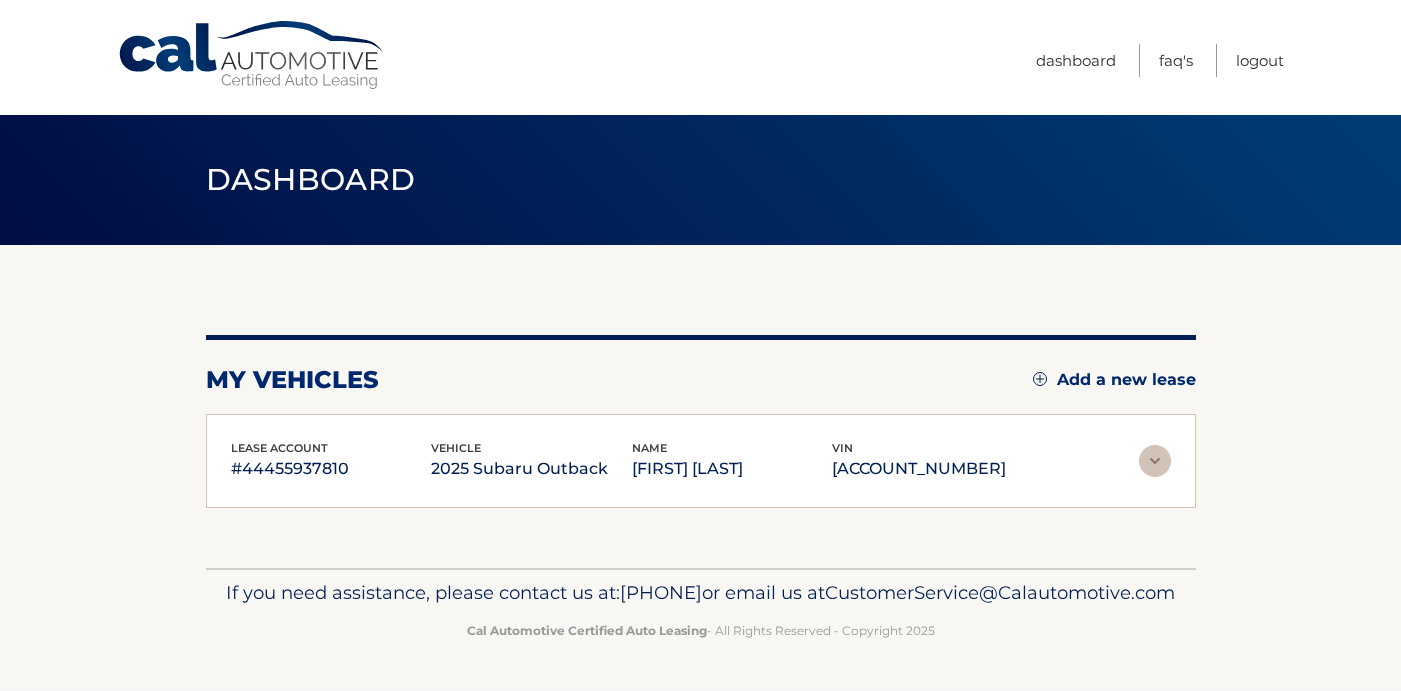 scroll, scrollTop: 0, scrollLeft: 0, axis: both 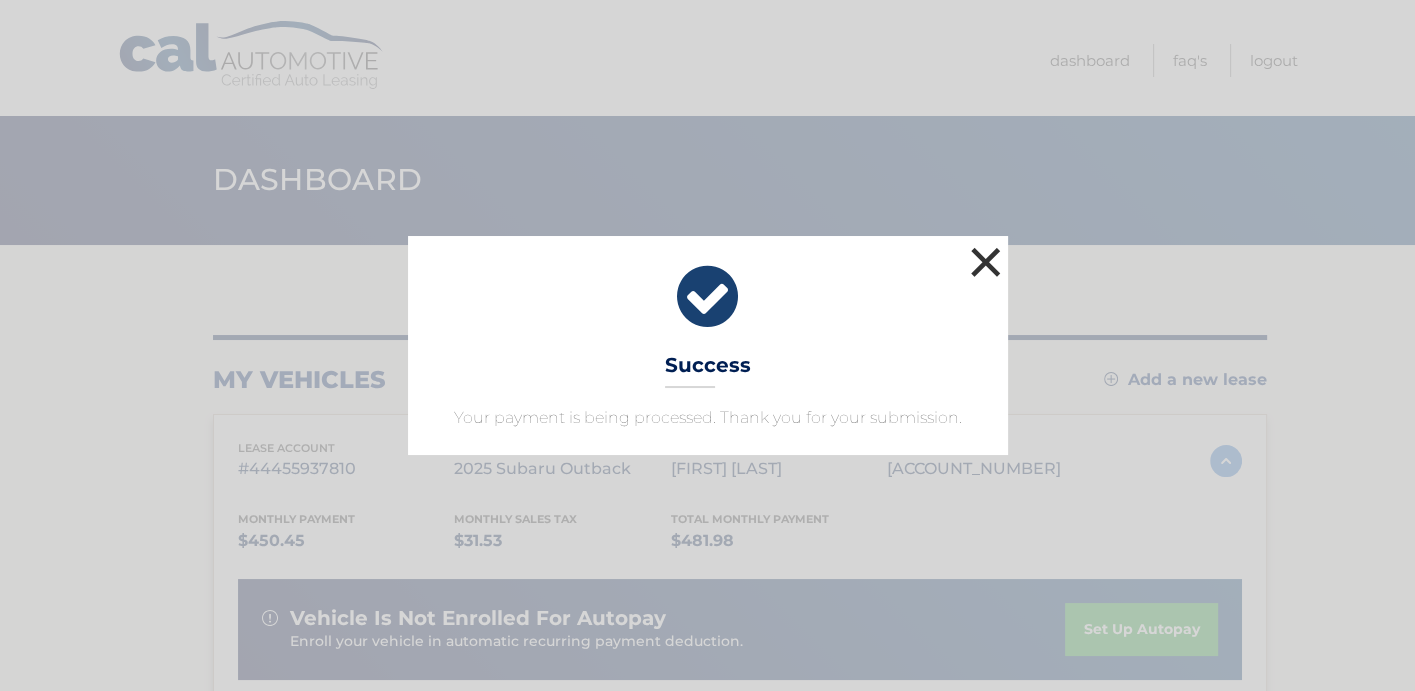 click on "×" at bounding box center [986, 262] 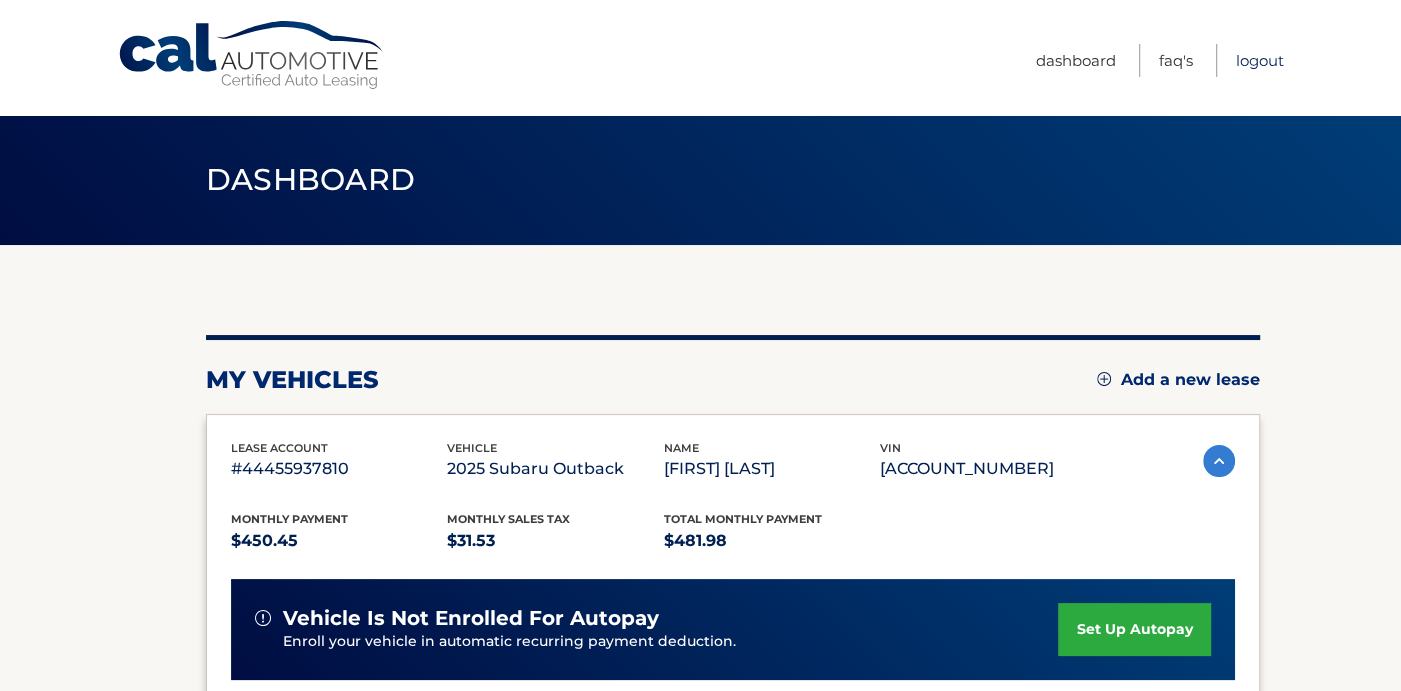 click on "Logout" at bounding box center [1260, 60] 